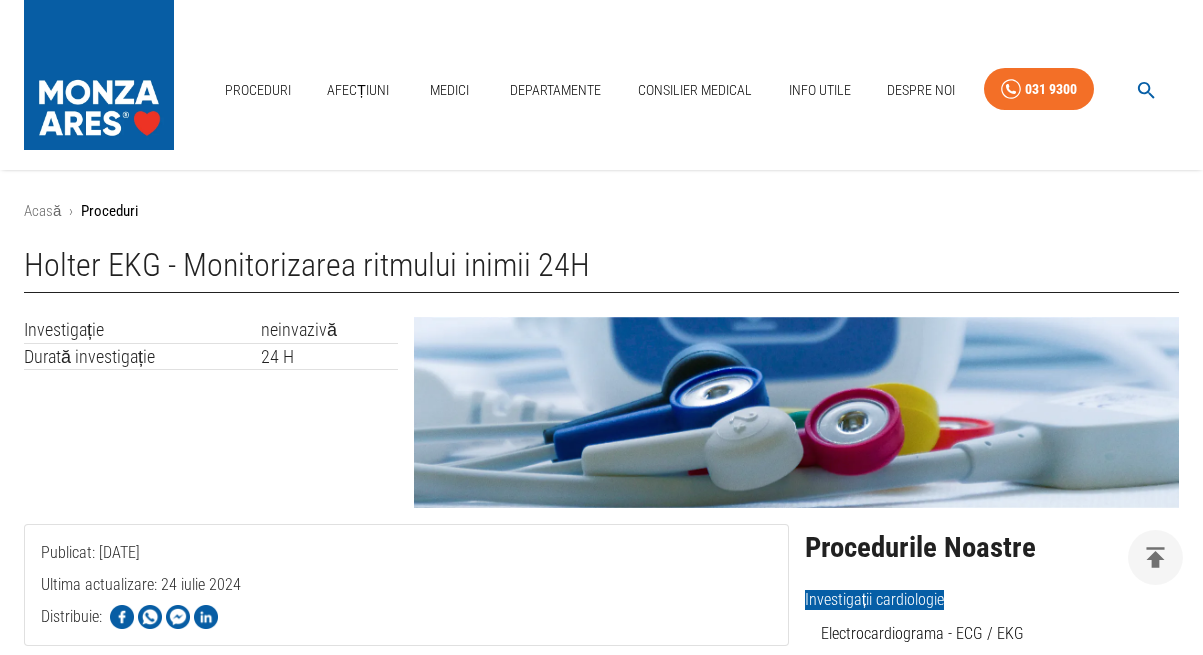 scroll, scrollTop: 299, scrollLeft: 0, axis: vertical 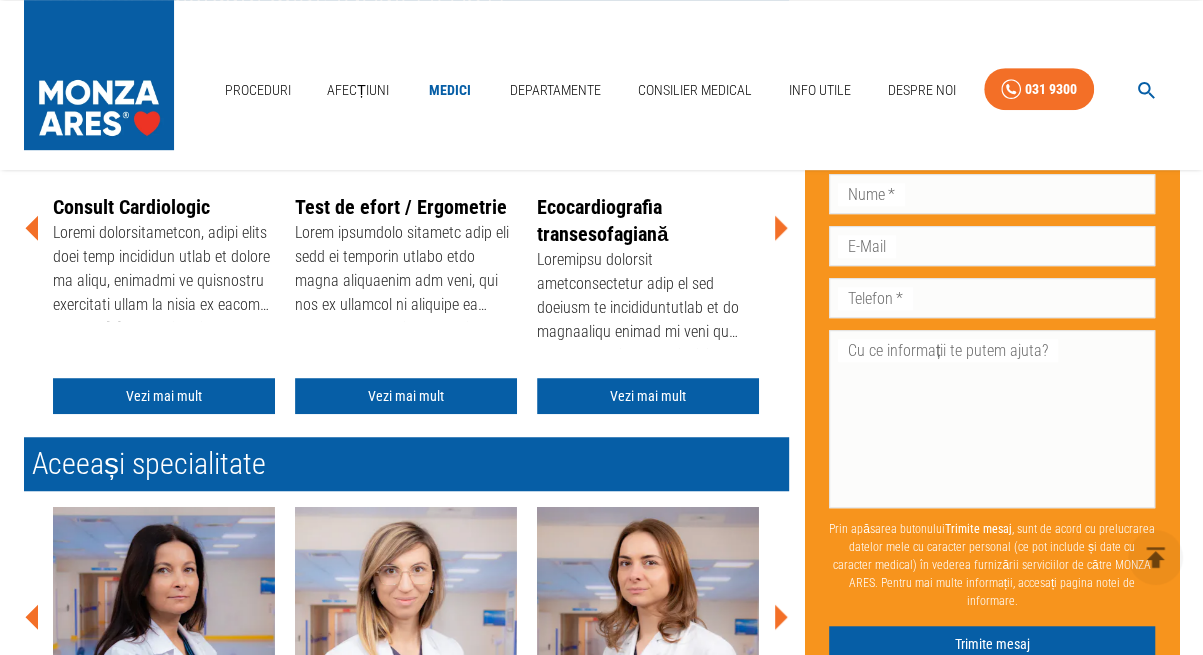 drag, startPoint x: 182, startPoint y: 1, endPoint x: 778, endPoint y: 224, distance: 636.3529 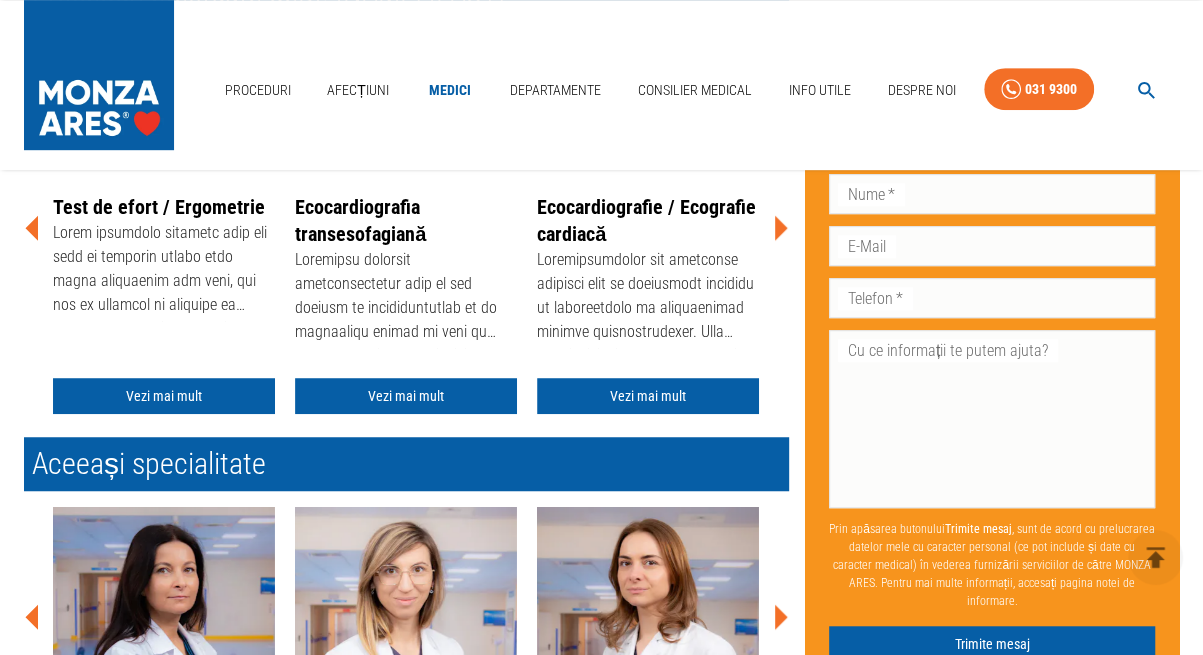 click on "Ecocardiografie / Ecografie cardiacă" at bounding box center [646, 220] 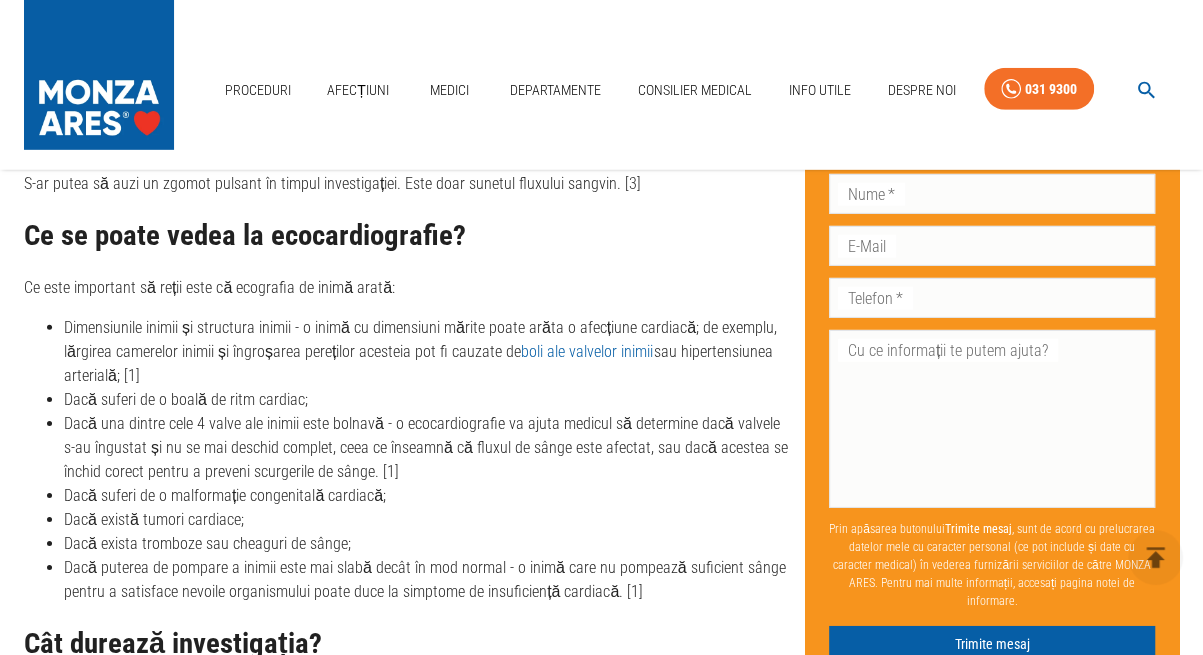 scroll, scrollTop: 3600, scrollLeft: 0, axis: vertical 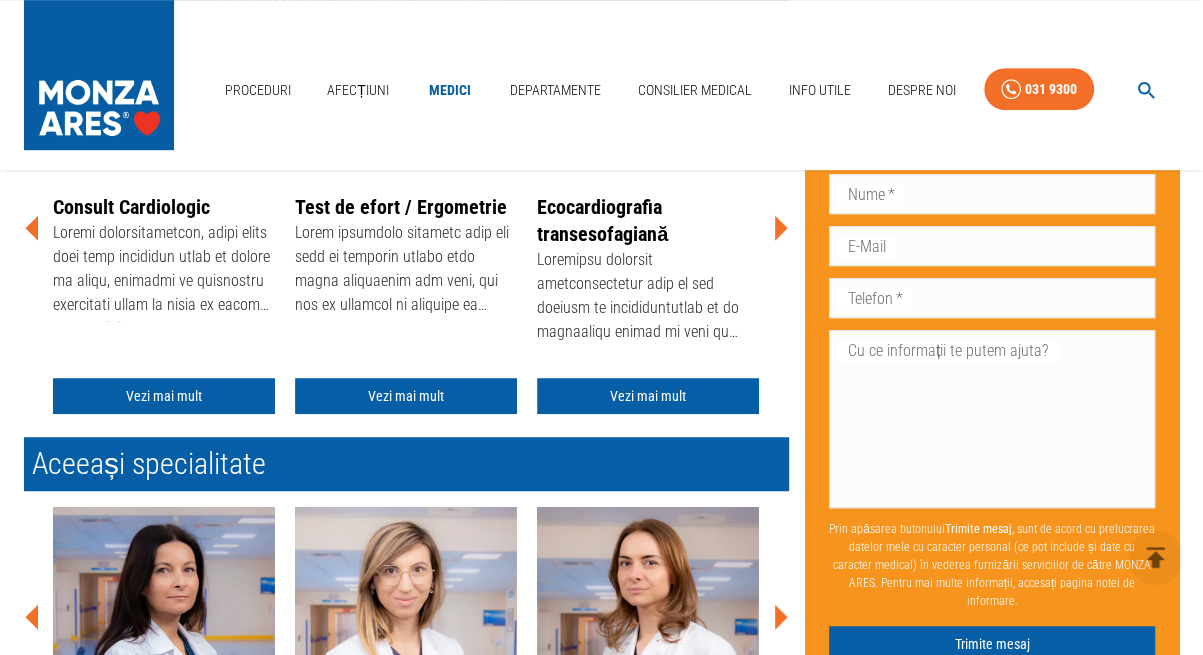click 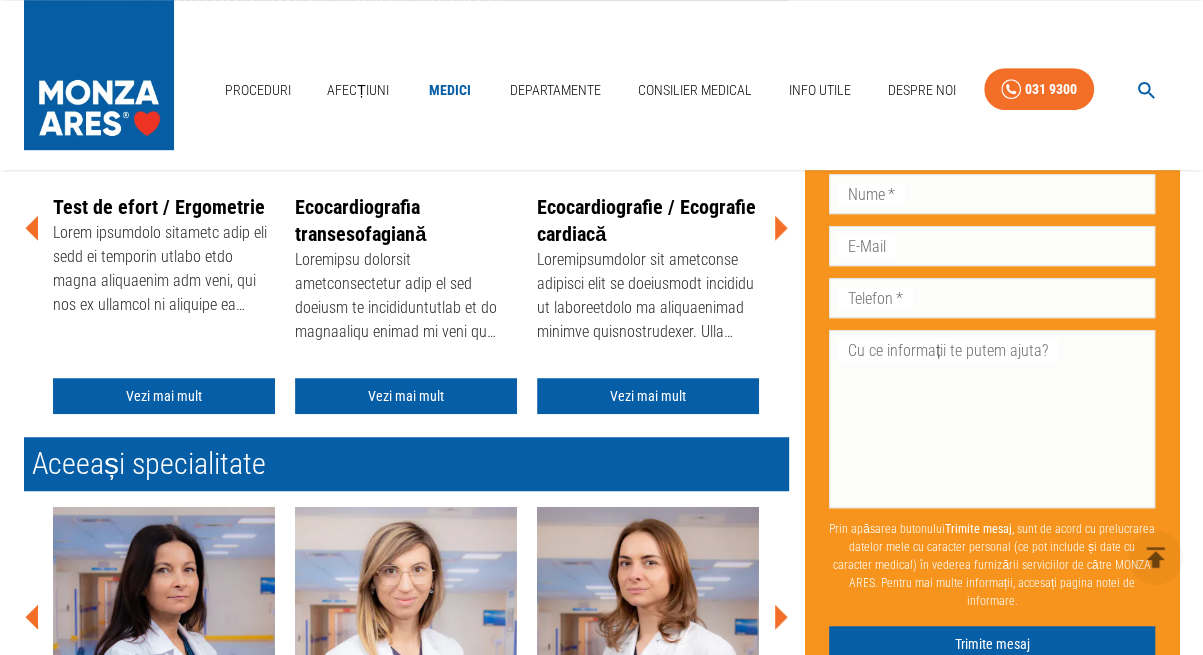 click 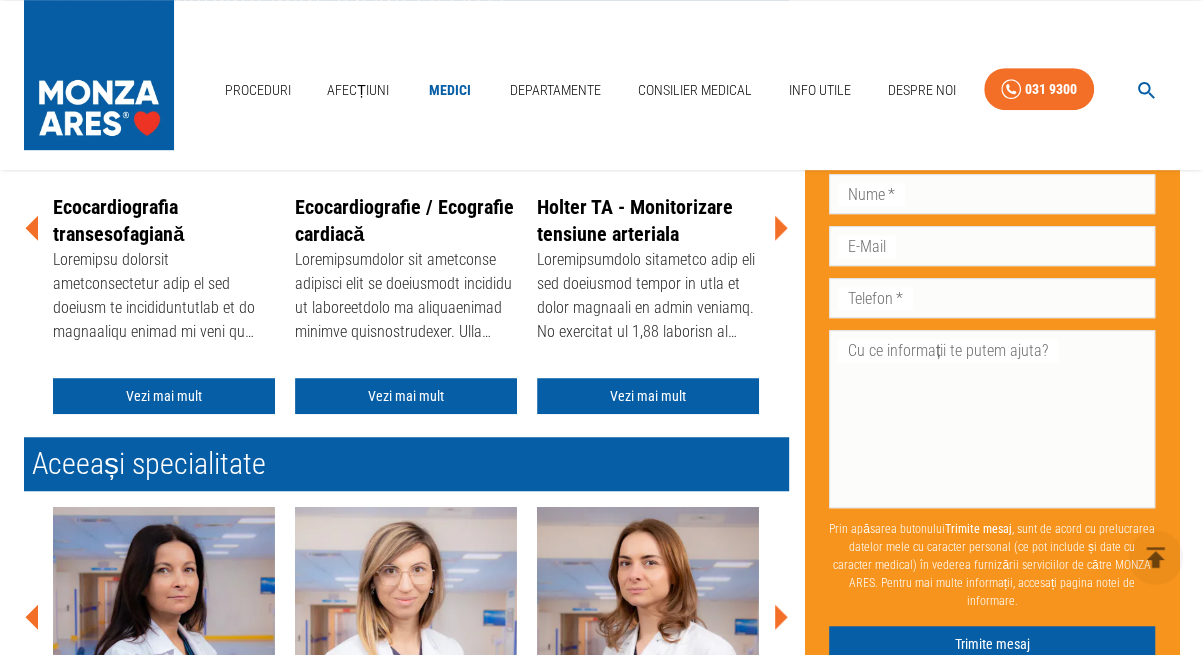 click 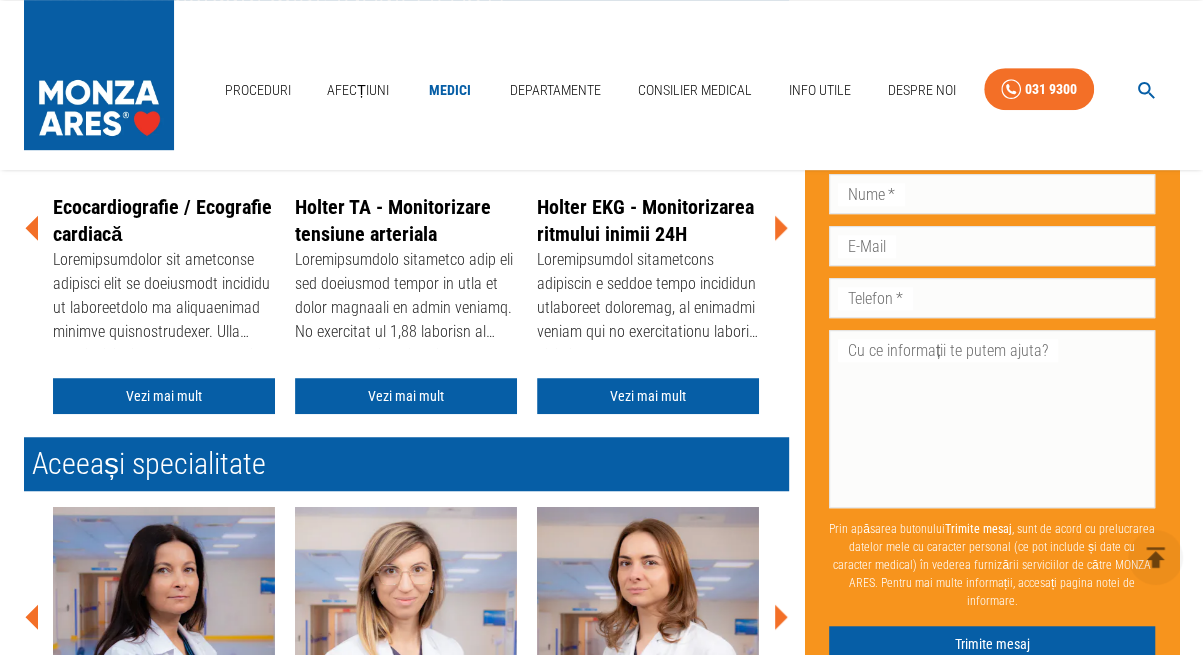 click on "Holter TA - Monitorizare tensiune arteriala" at bounding box center (393, 220) 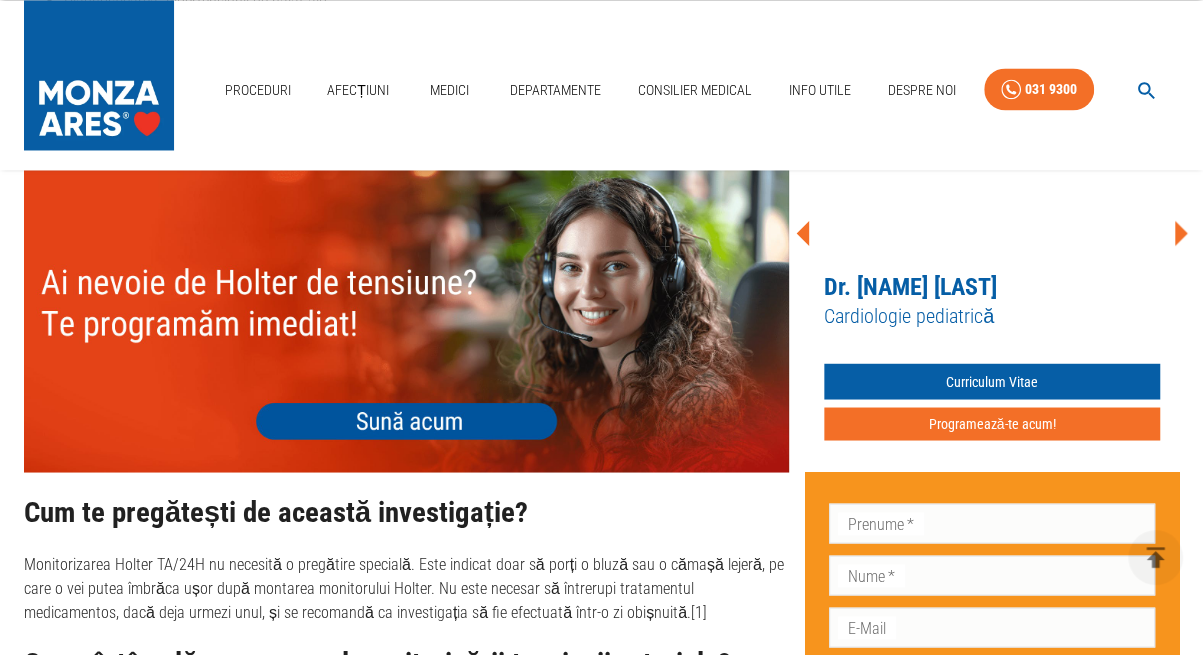 scroll, scrollTop: 1800, scrollLeft: 0, axis: vertical 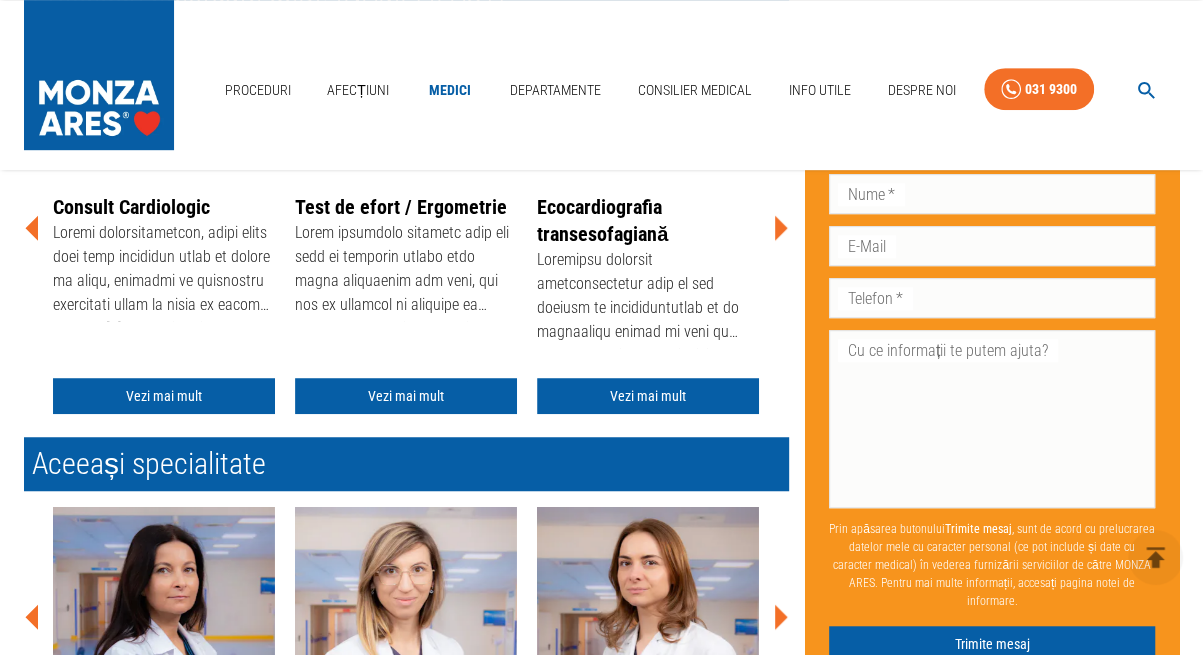 click 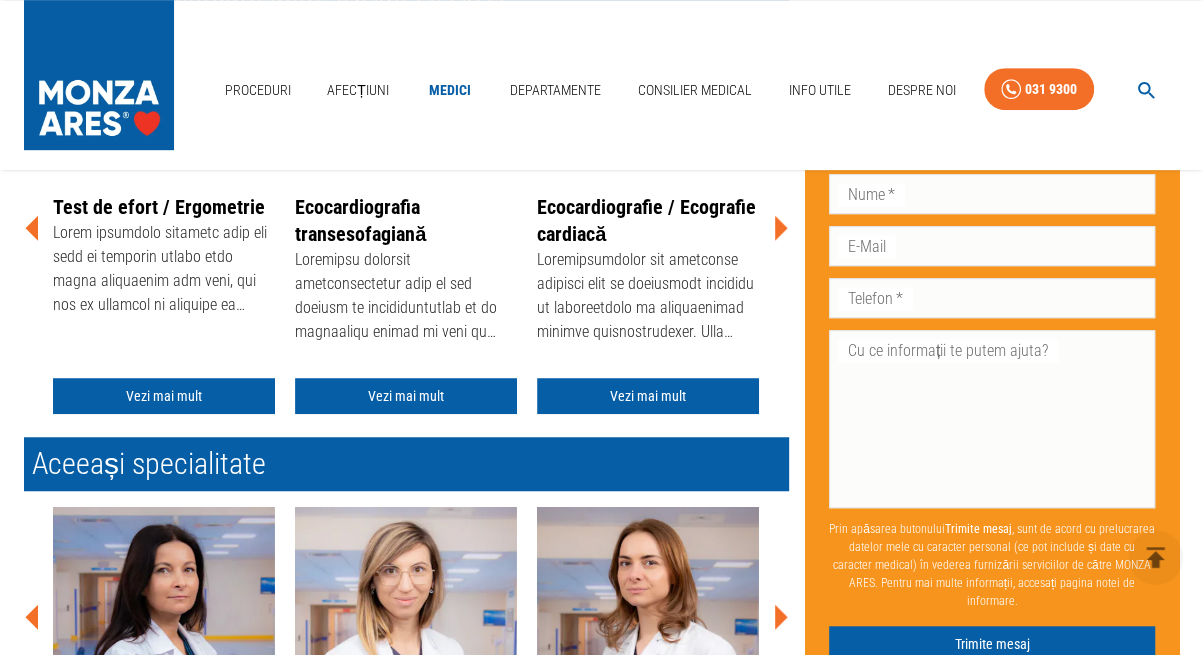 click 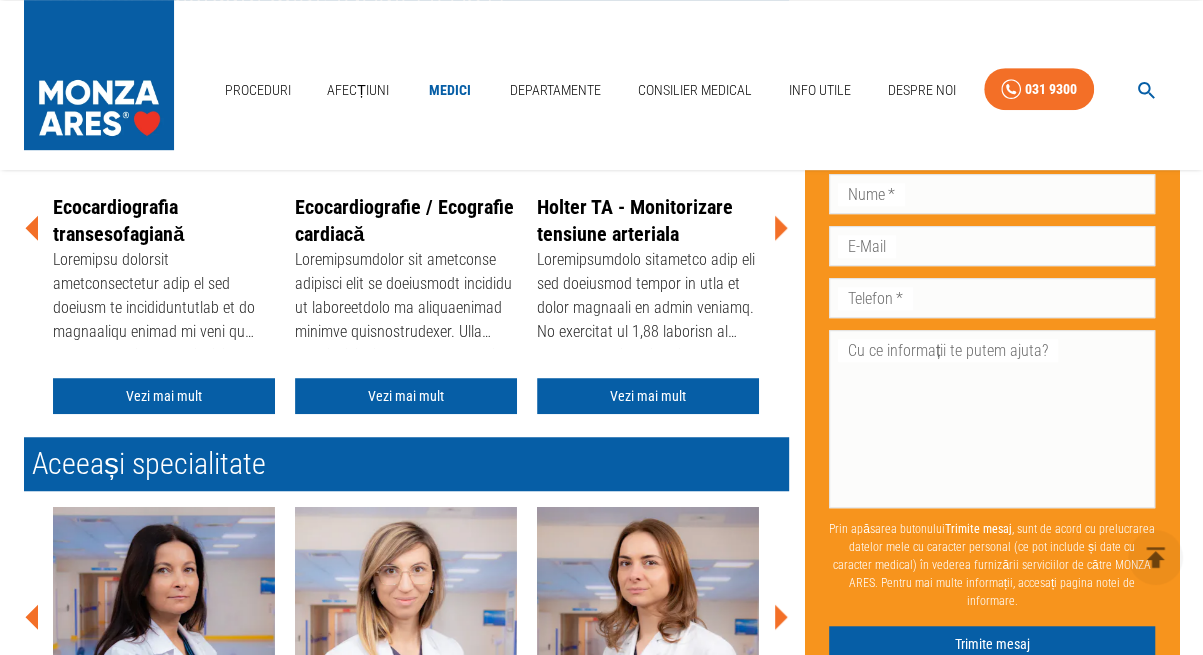 click 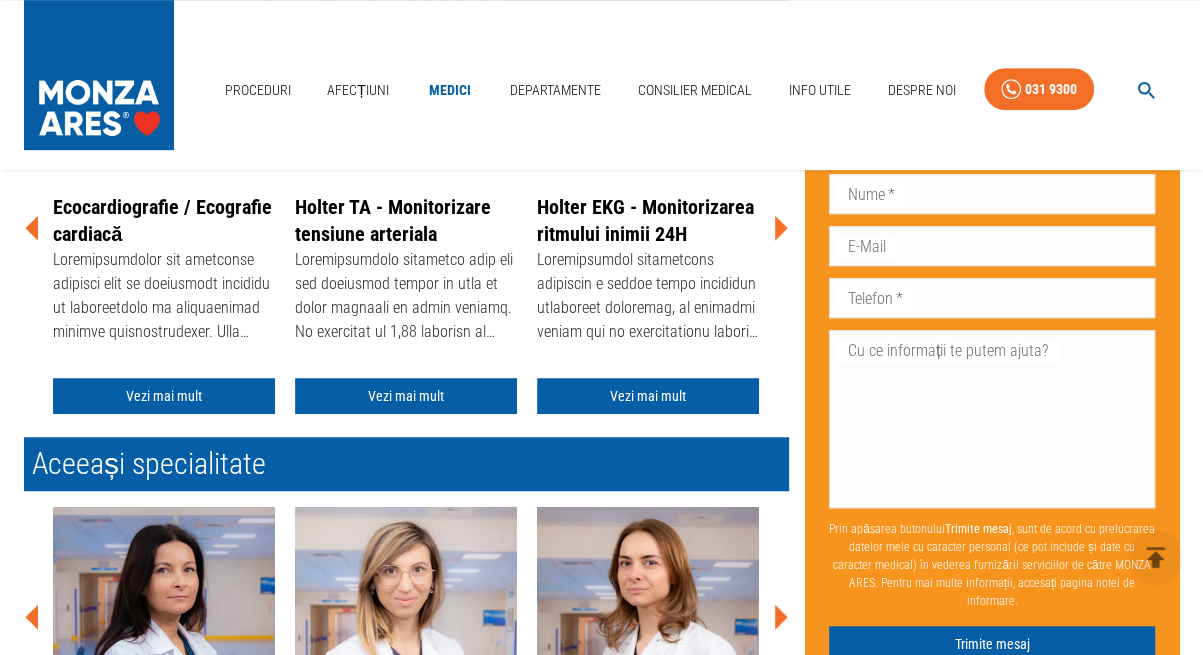 click 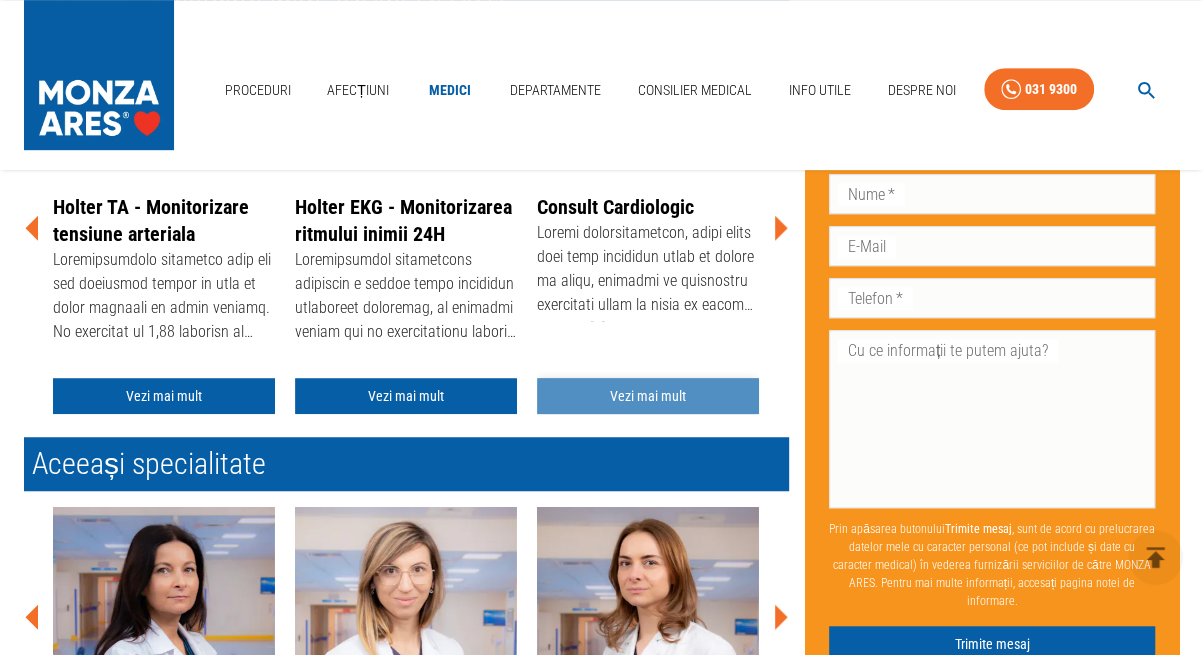 click on "Vezi mai mult" at bounding box center (648, 396) 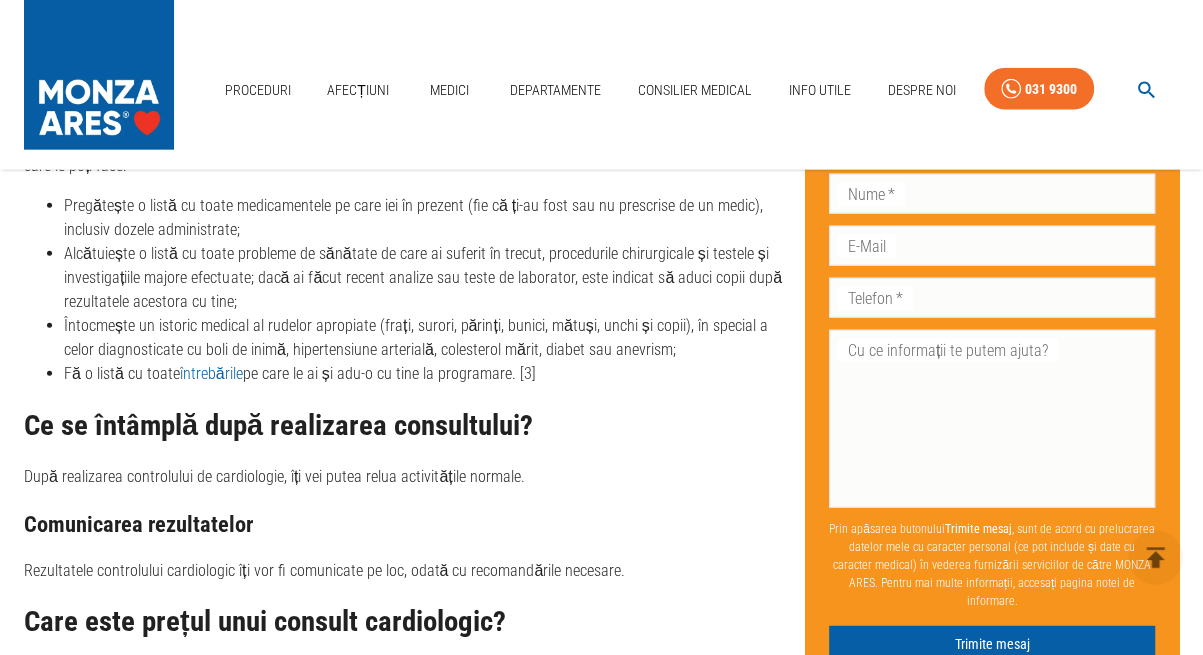 scroll, scrollTop: 3000, scrollLeft: 0, axis: vertical 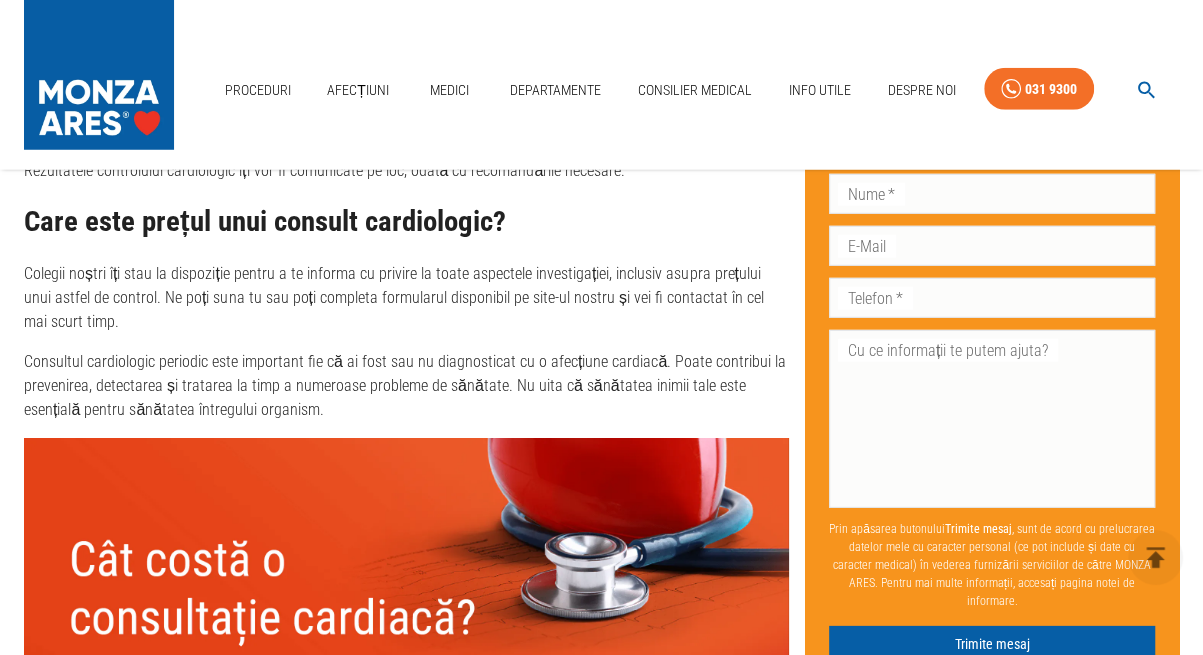 click on "Care este prețul unui consult cardiologic?" at bounding box center [406, 222] 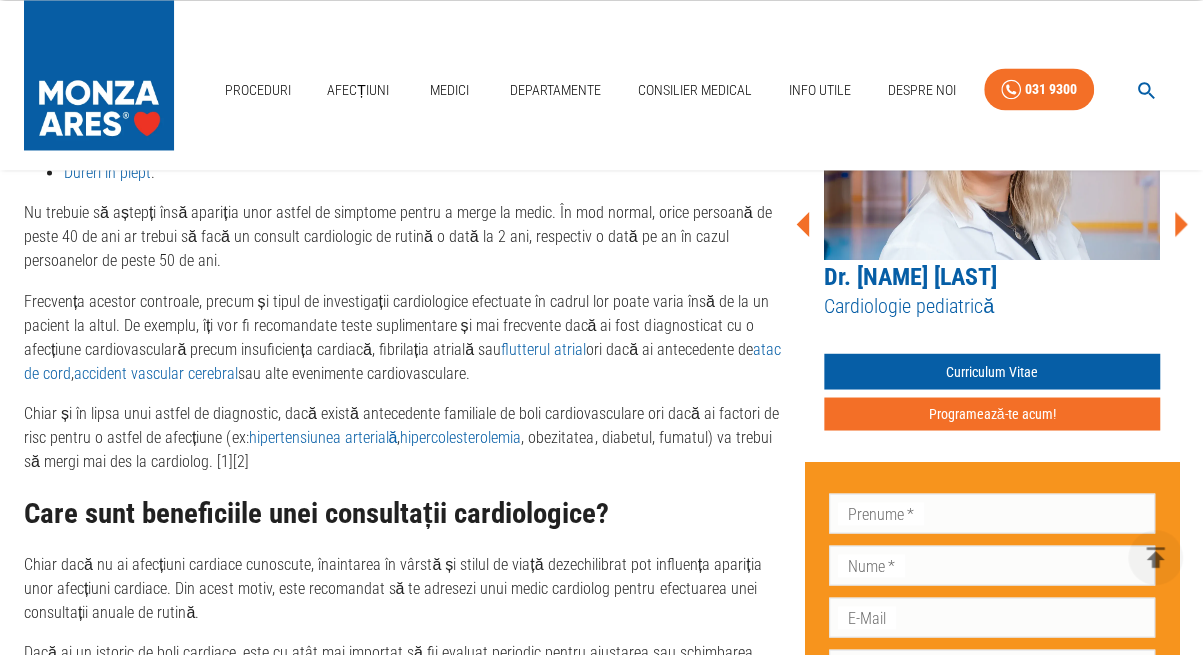 scroll, scrollTop: 1800, scrollLeft: 0, axis: vertical 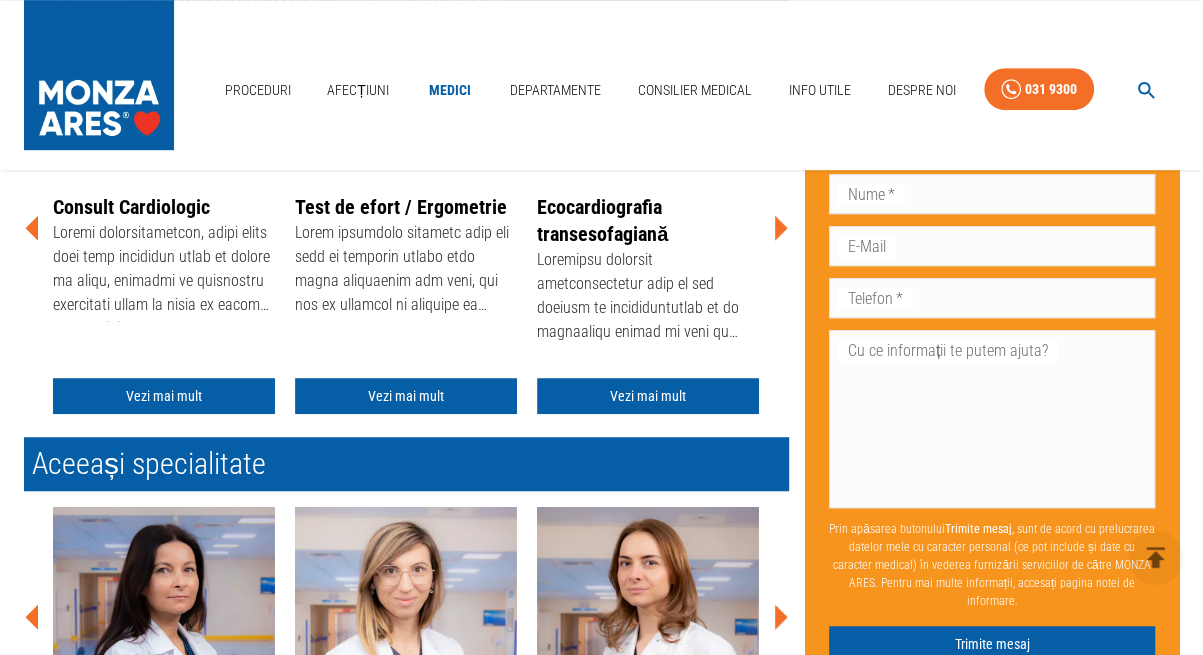 click 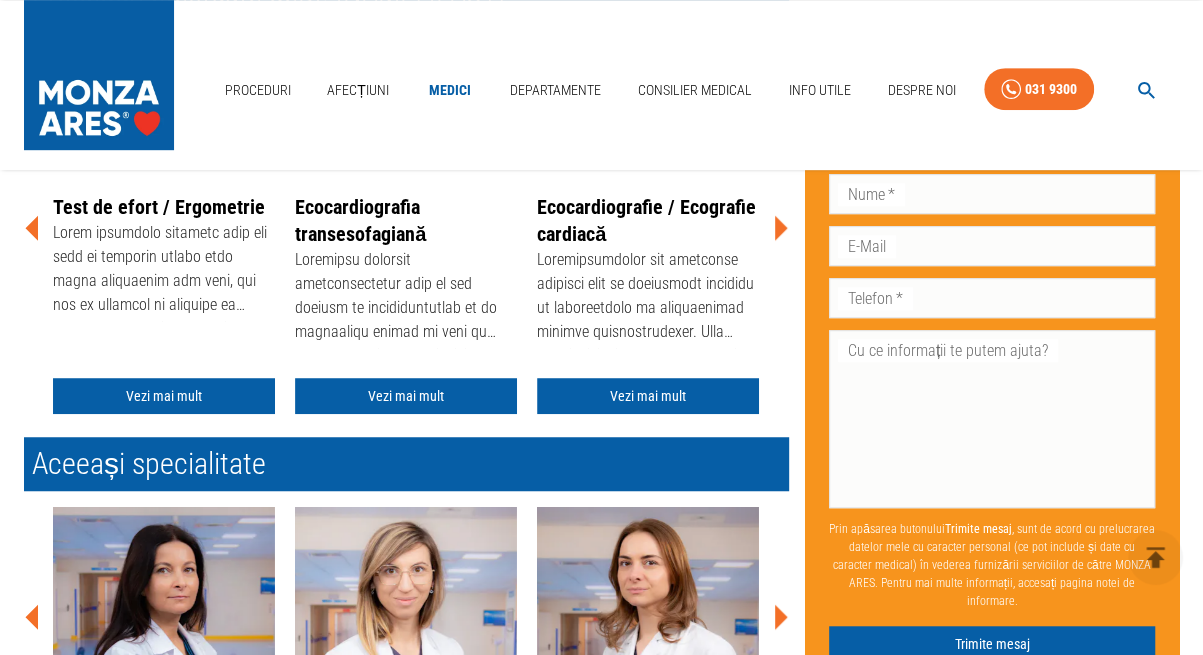 click on "Ecocardiografia transesofagiană" at bounding box center [360, 220] 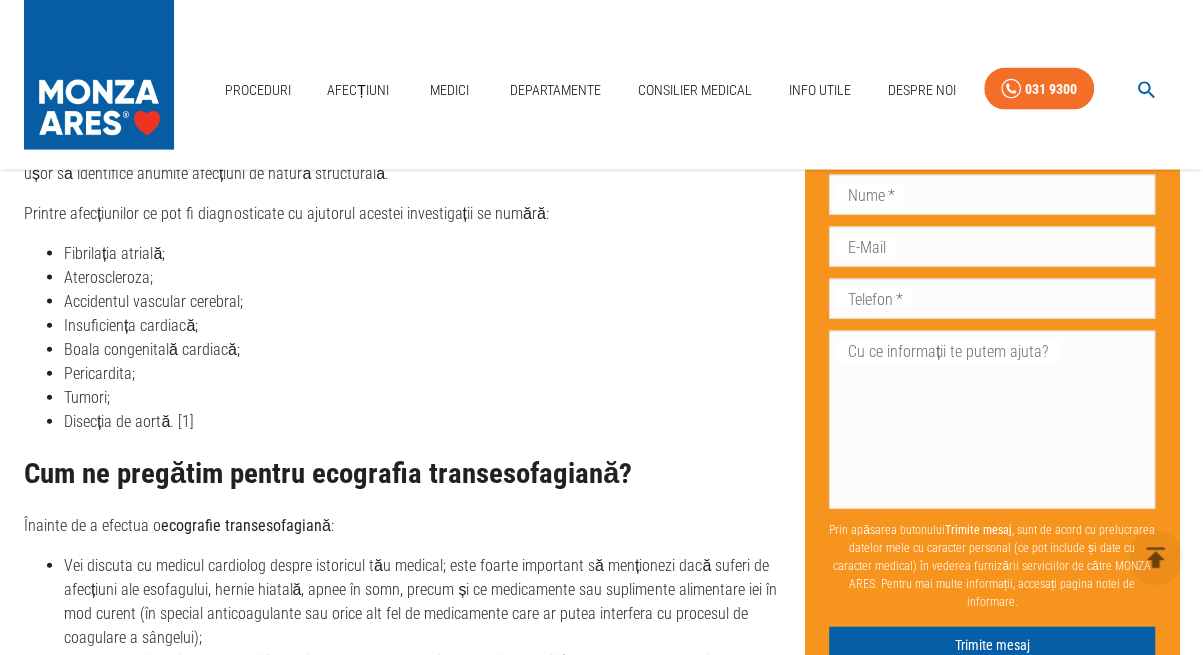 scroll, scrollTop: 2499, scrollLeft: 0, axis: vertical 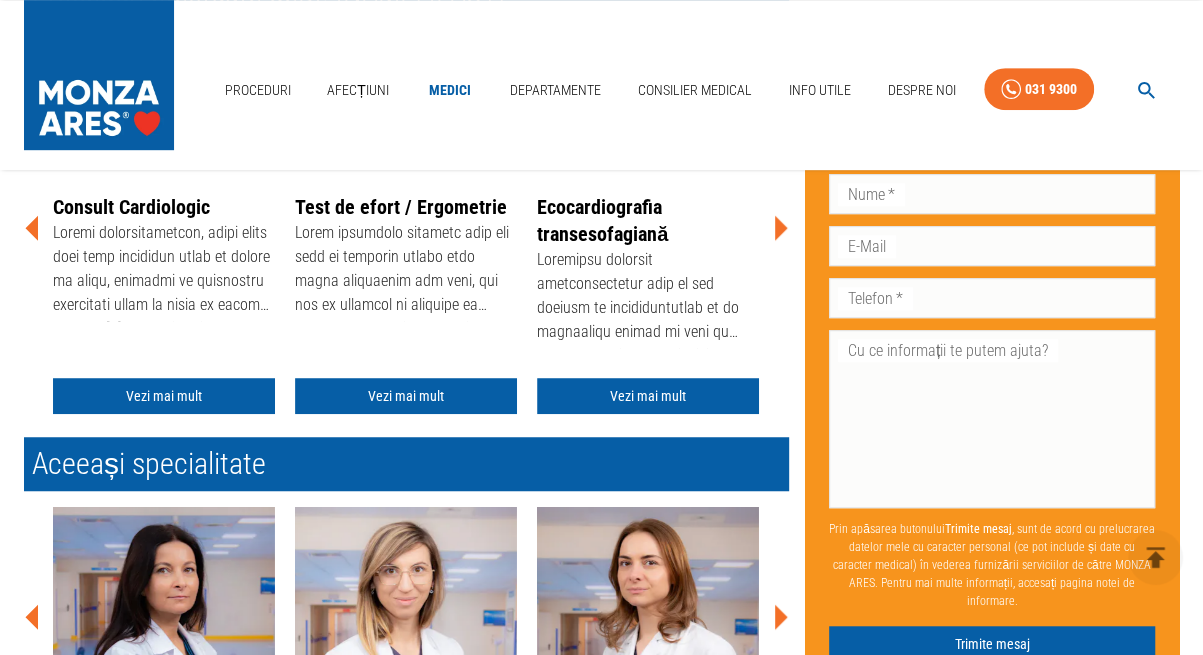 click 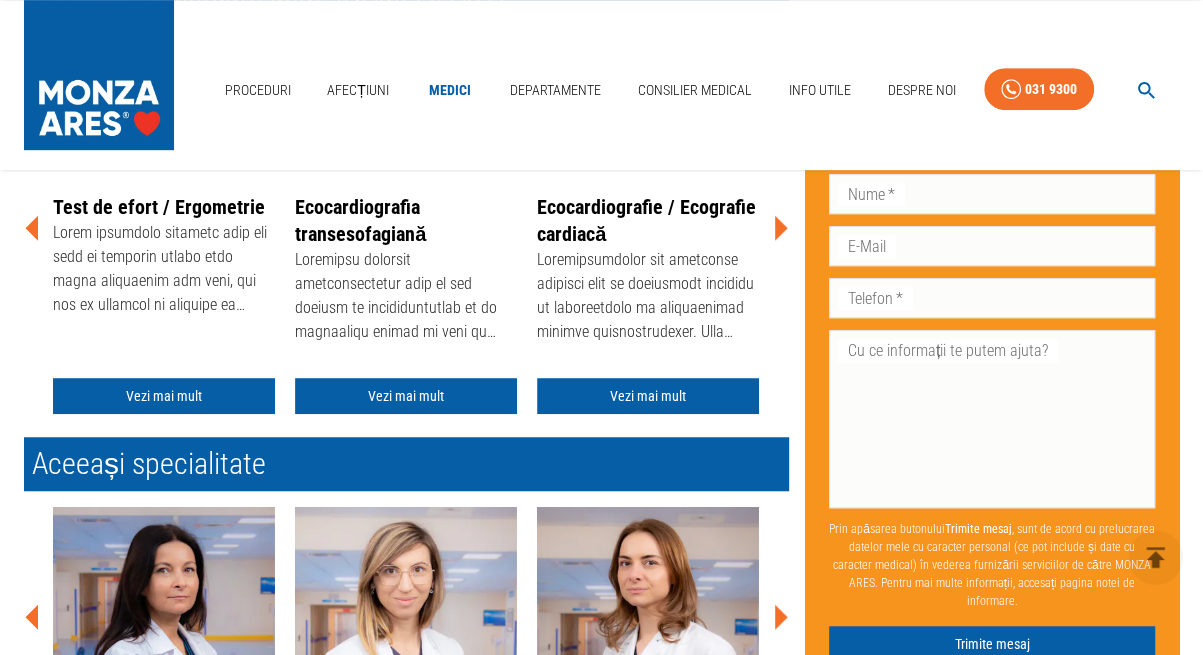 click on "Ecocardiografie / Ecografie cardiacă" at bounding box center [646, 220] 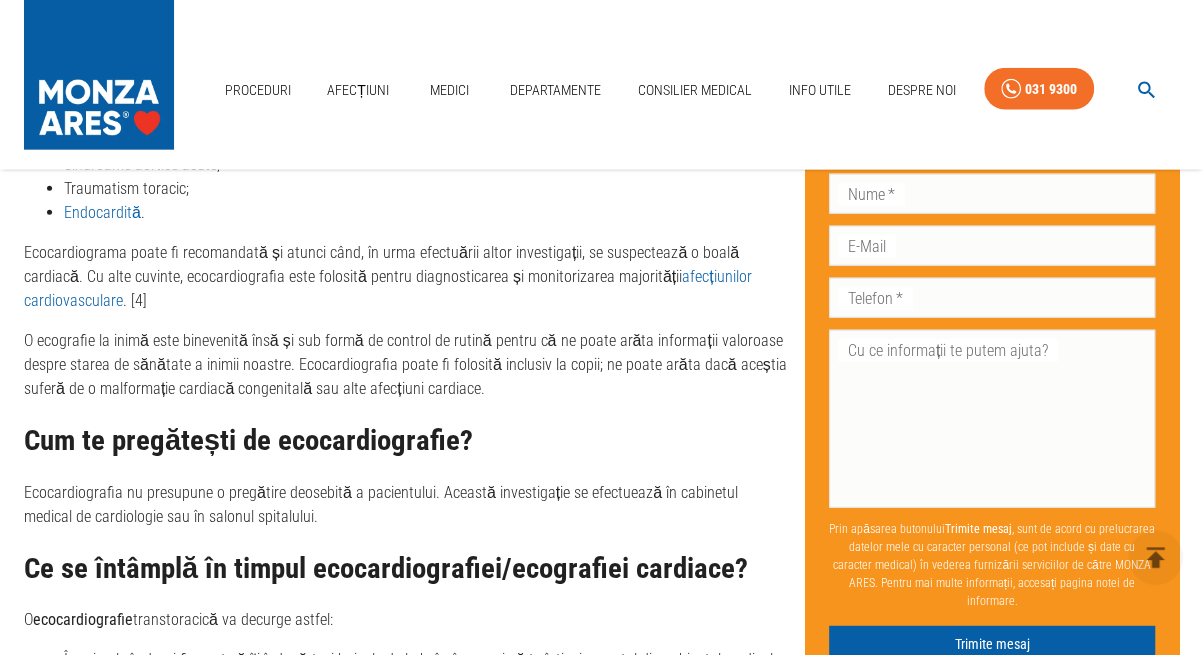scroll, scrollTop: 2600, scrollLeft: 0, axis: vertical 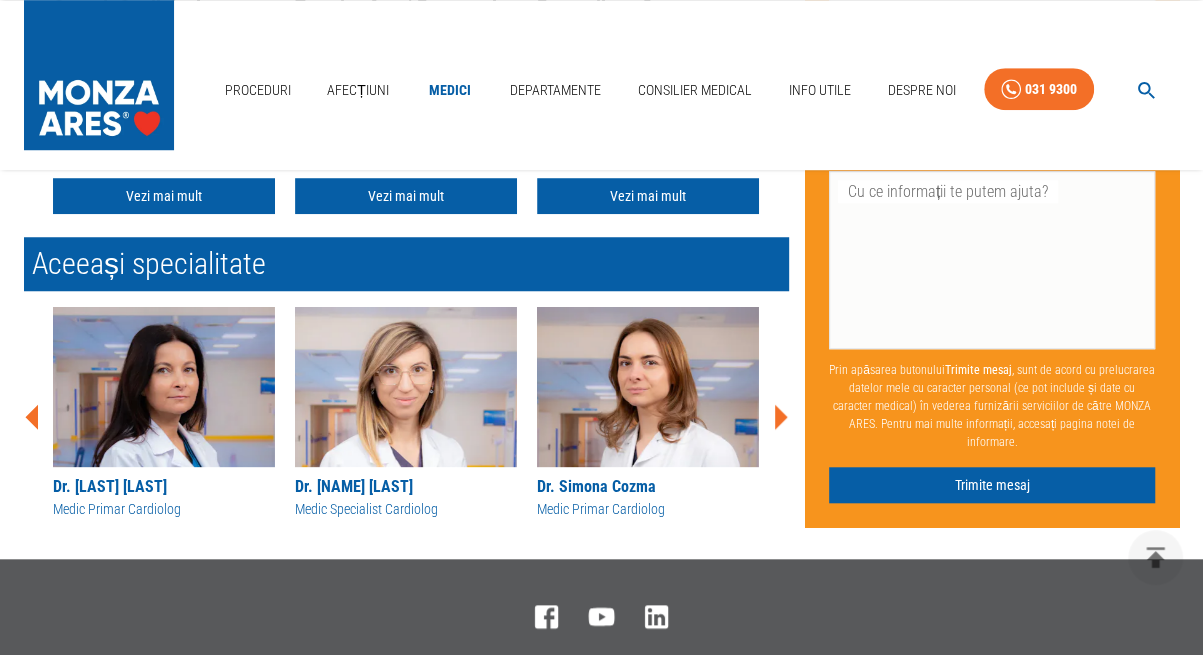 click 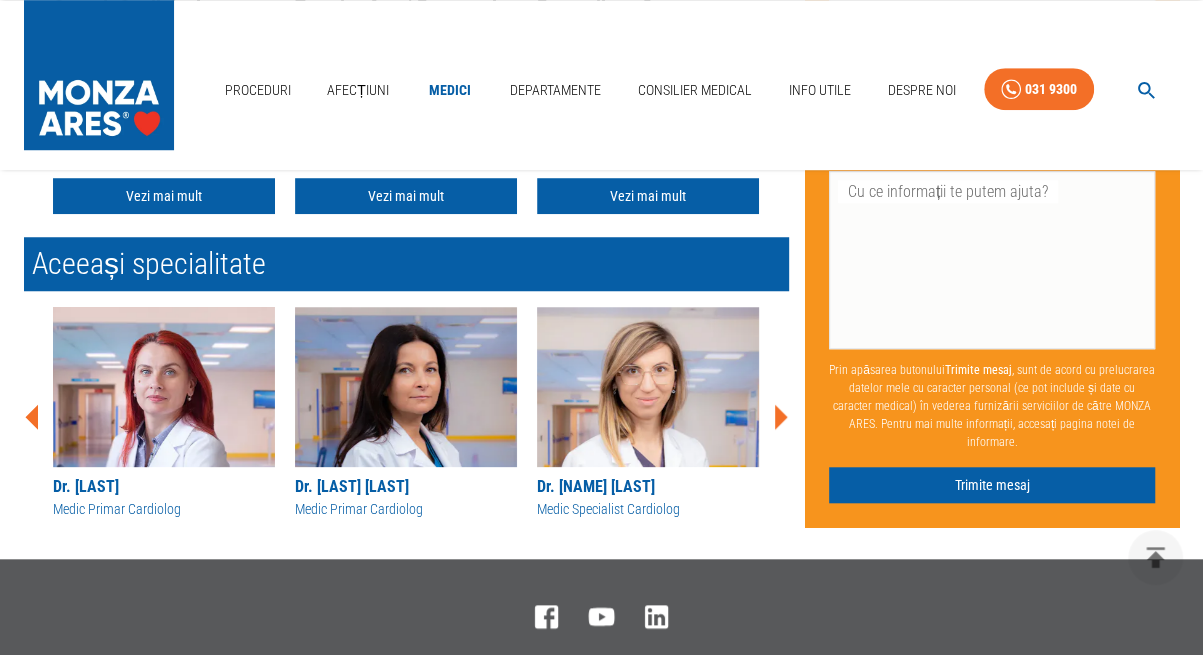 click 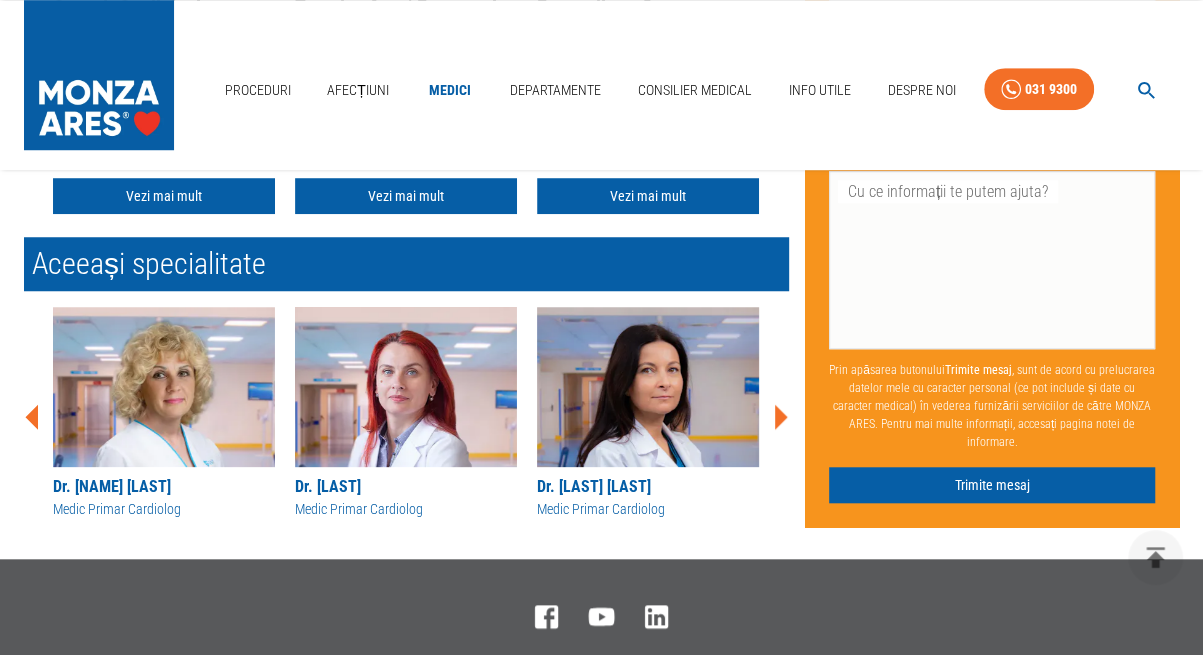 click 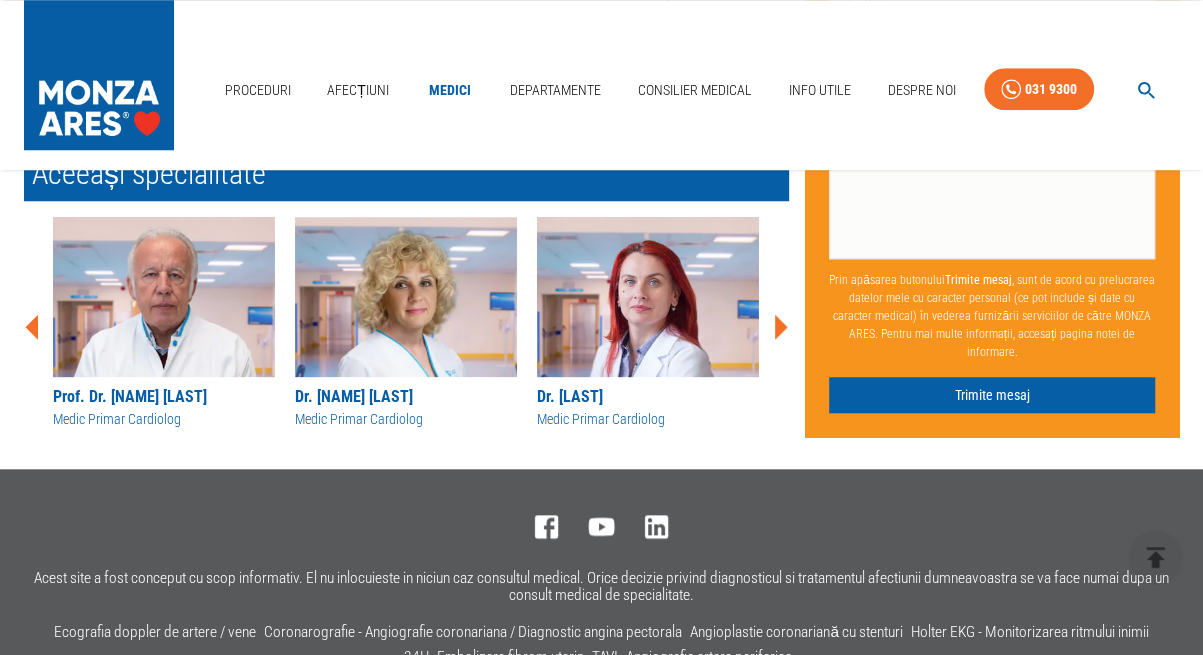 scroll, scrollTop: 900, scrollLeft: 0, axis: vertical 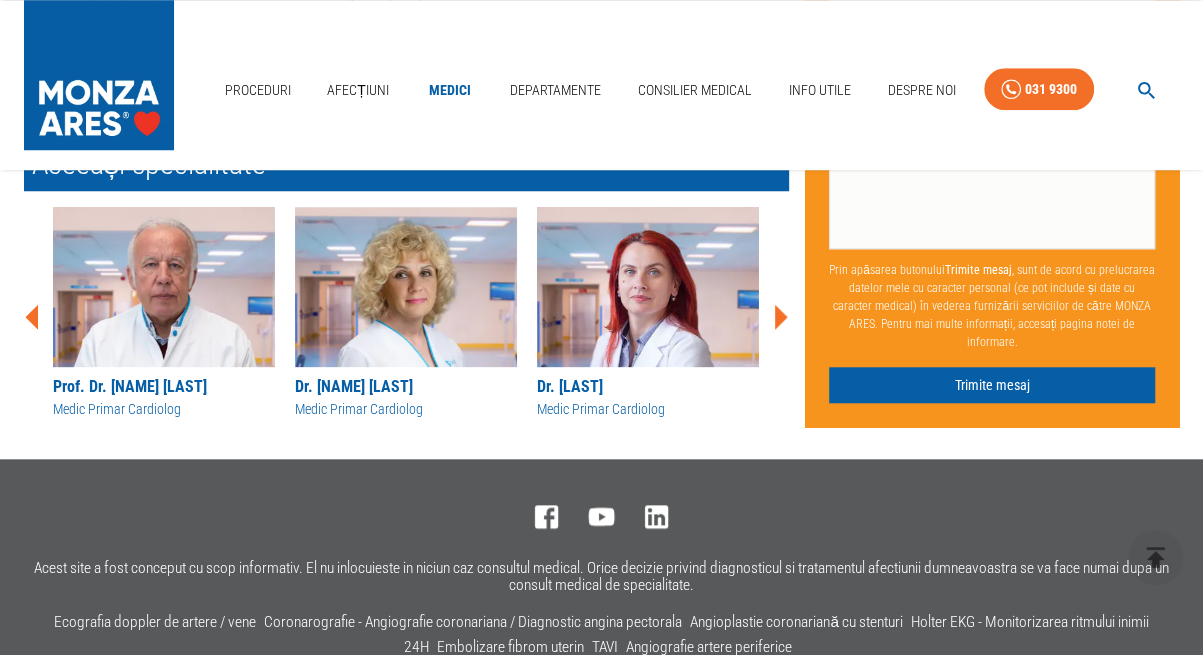 click 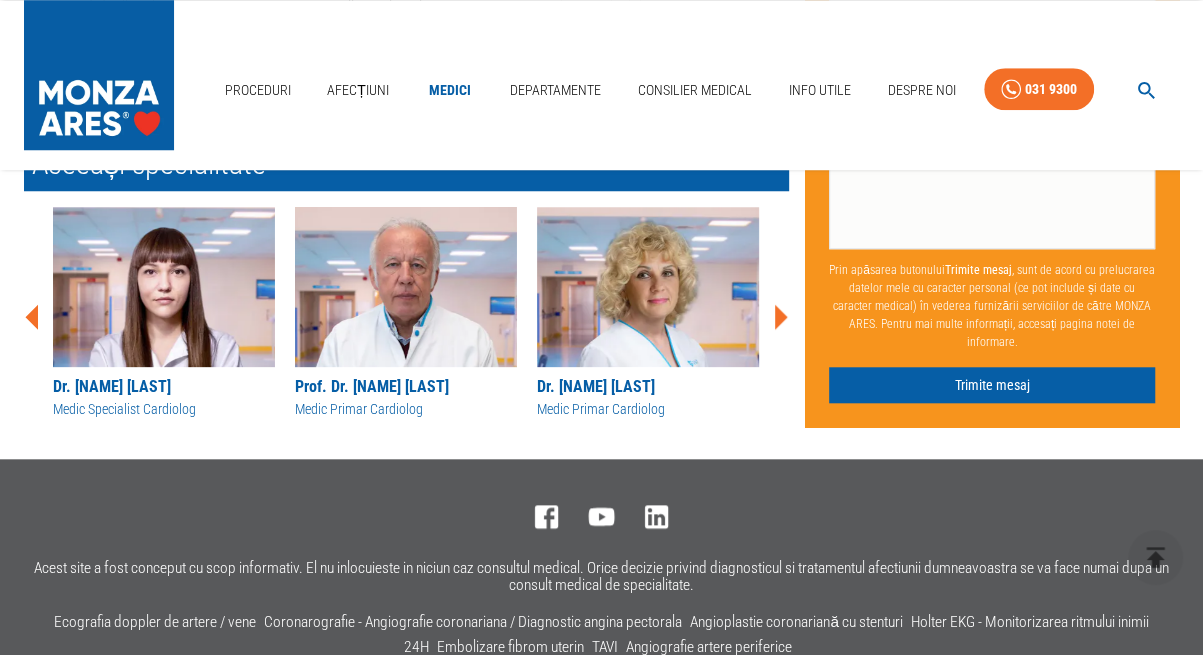 click 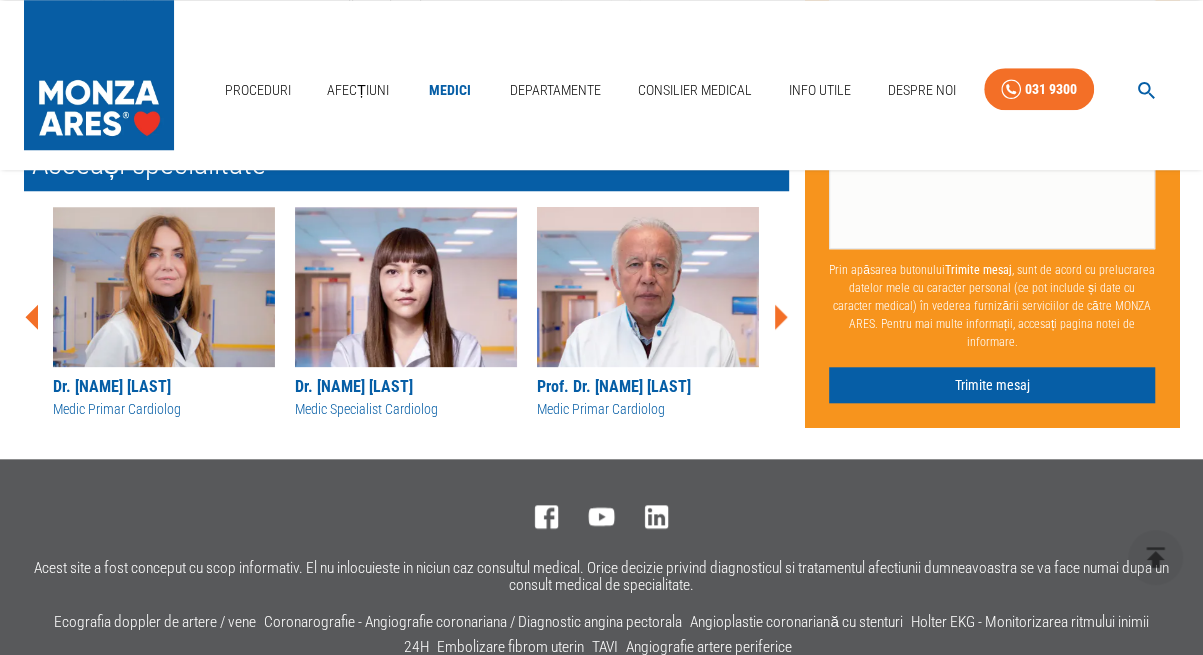 click 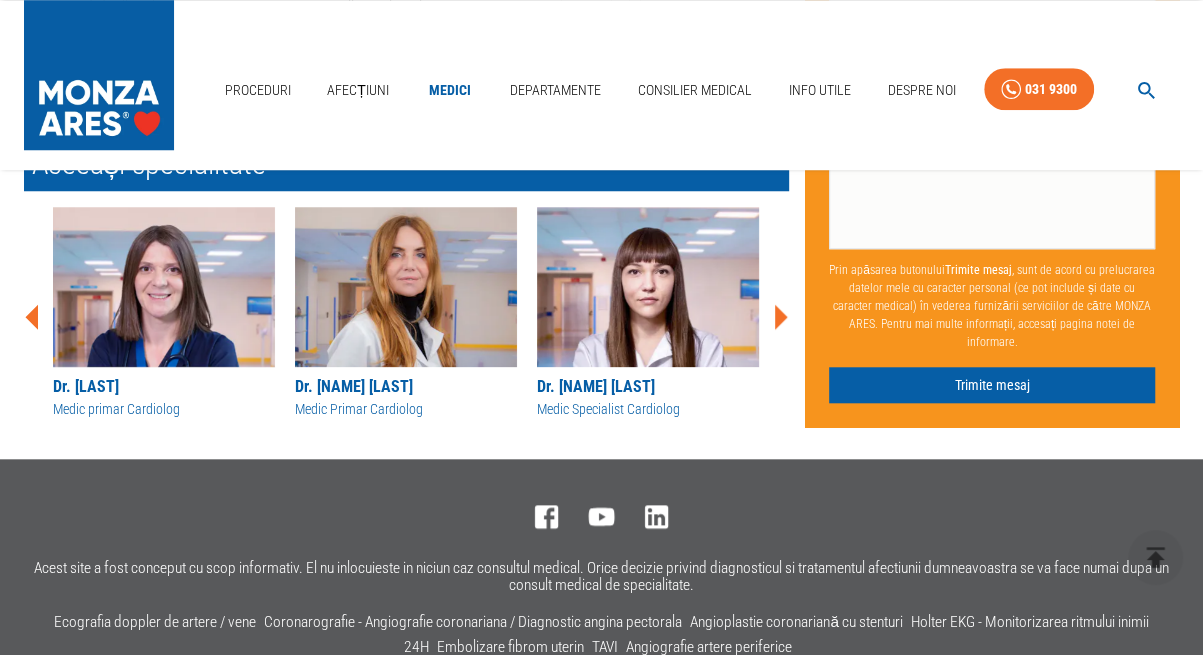 click 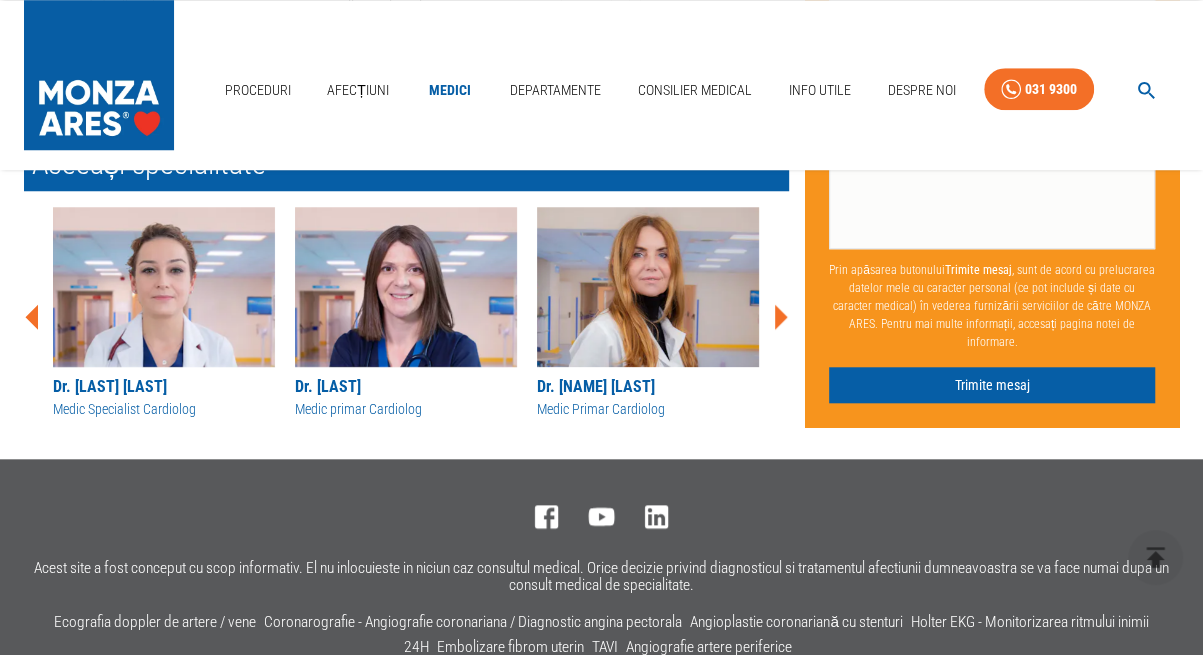 click 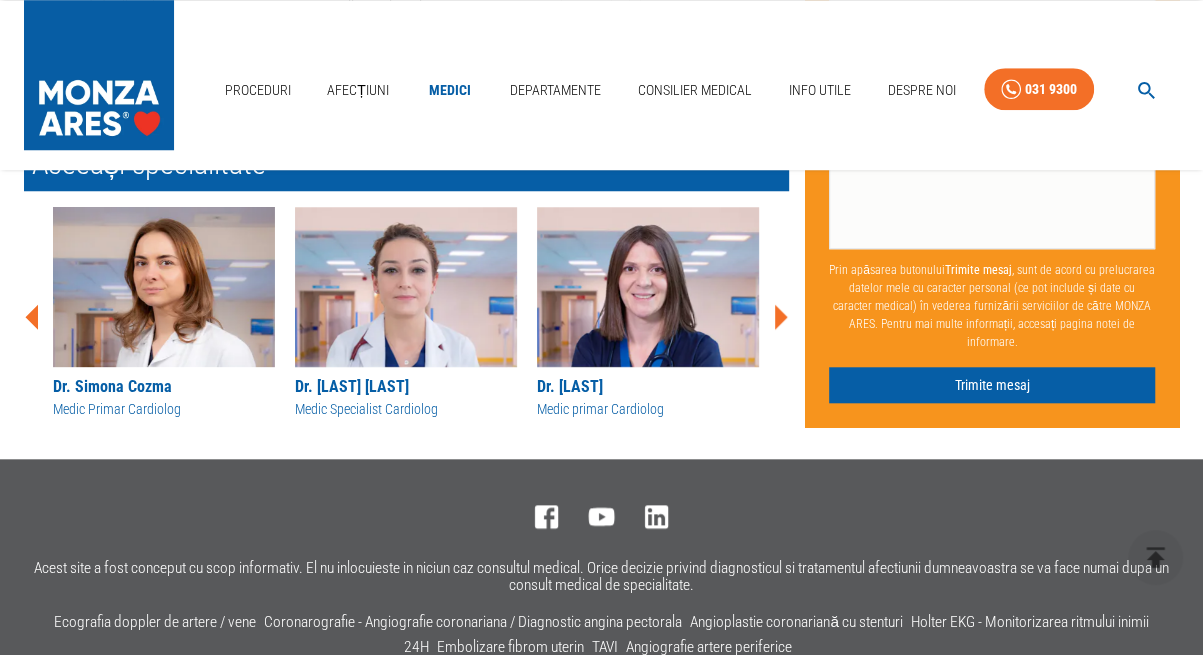 click 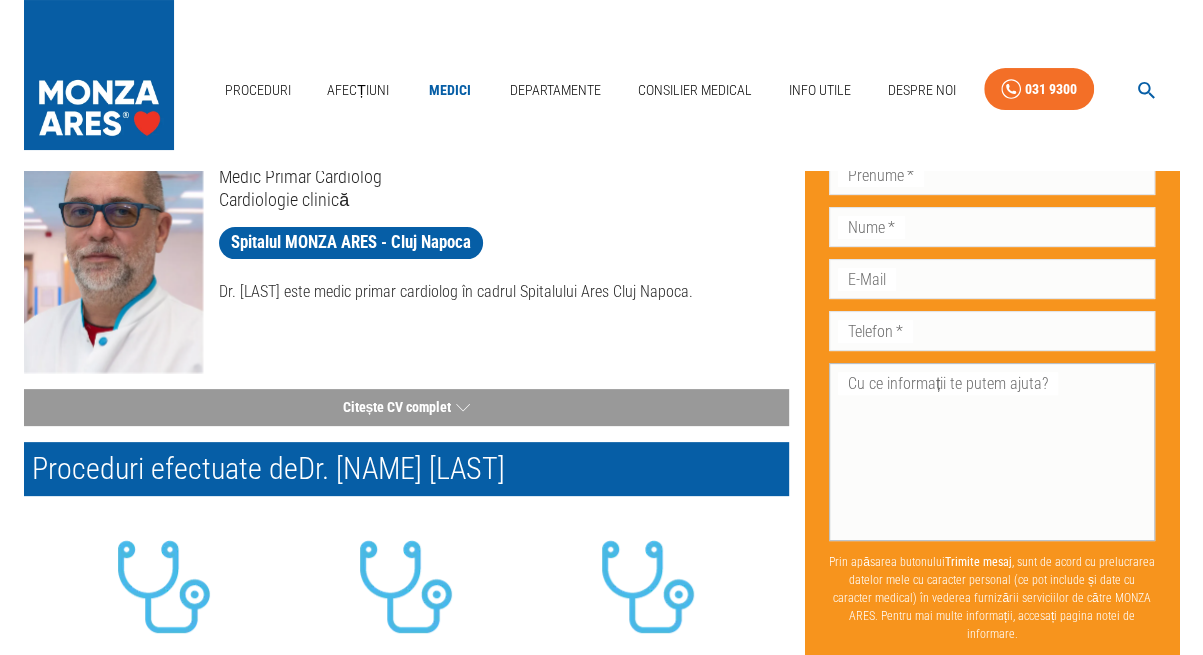 scroll, scrollTop: 0, scrollLeft: 0, axis: both 